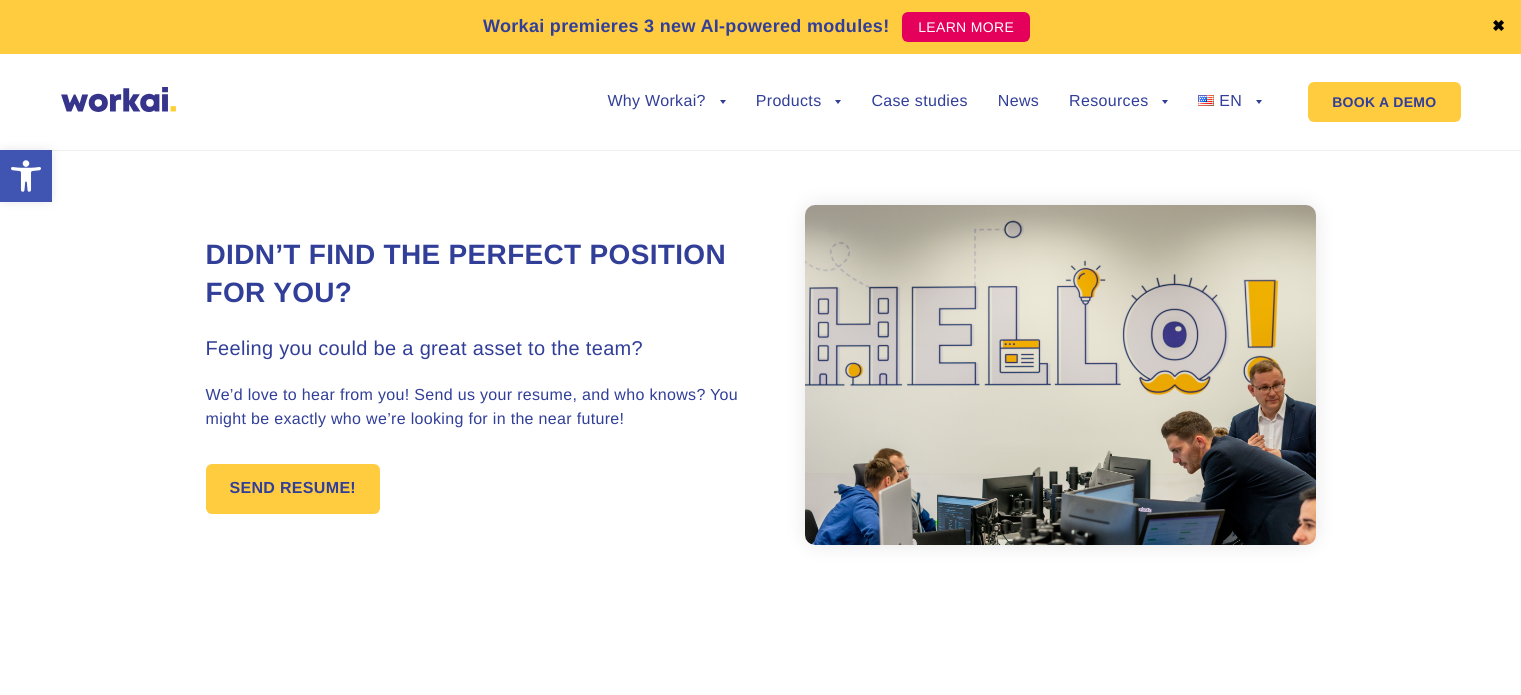 scroll, scrollTop: 0, scrollLeft: 0, axis: both 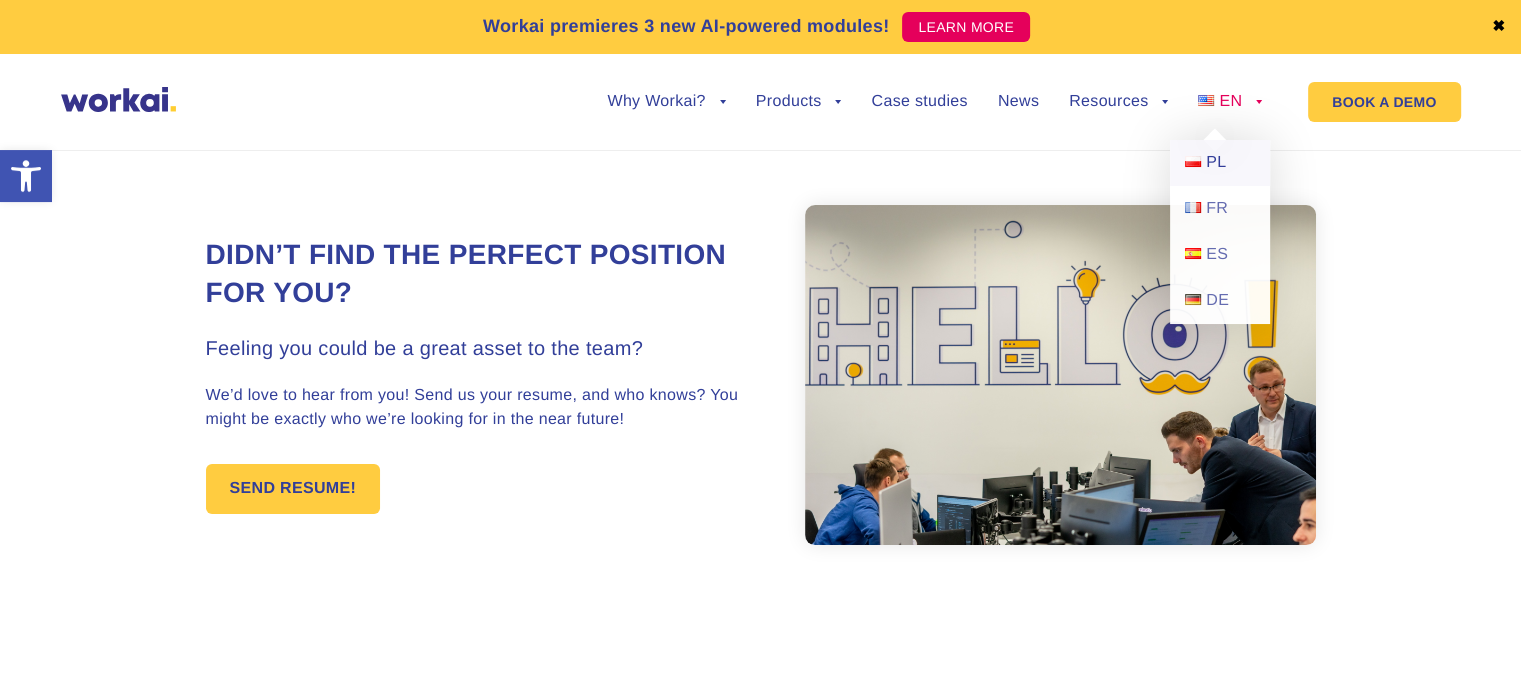 click on "PL" at bounding box center (1220, 163) 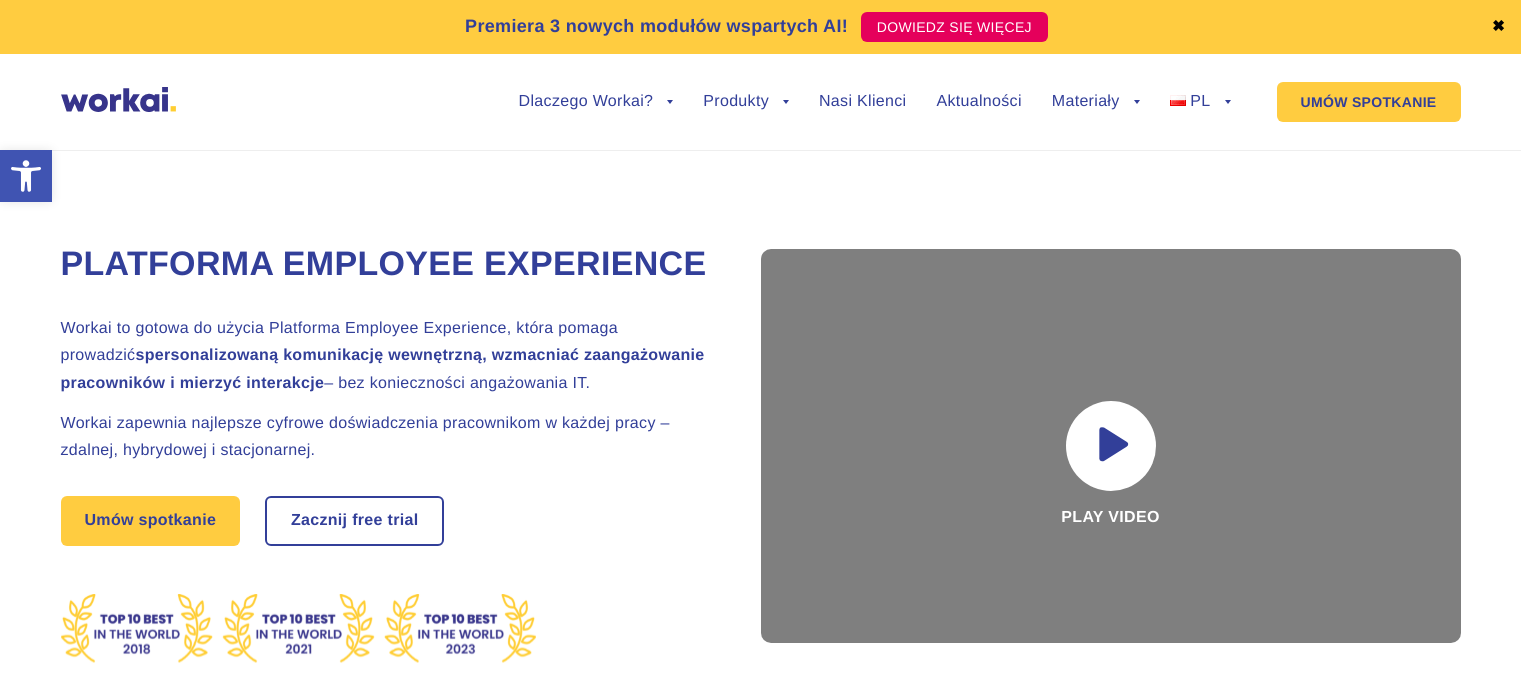 scroll, scrollTop: 0, scrollLeft: 0, axis: both 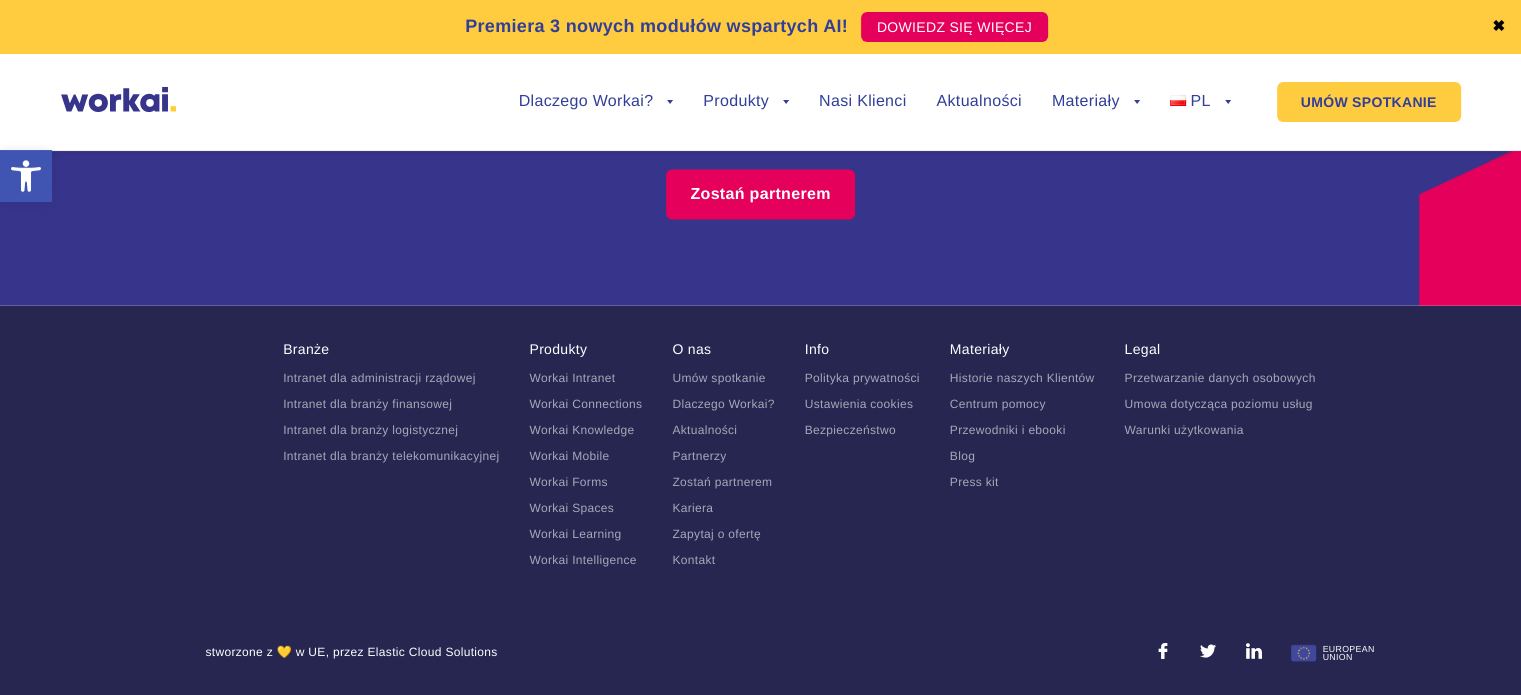 click on "Kariera" at bounding box center (692, 508) 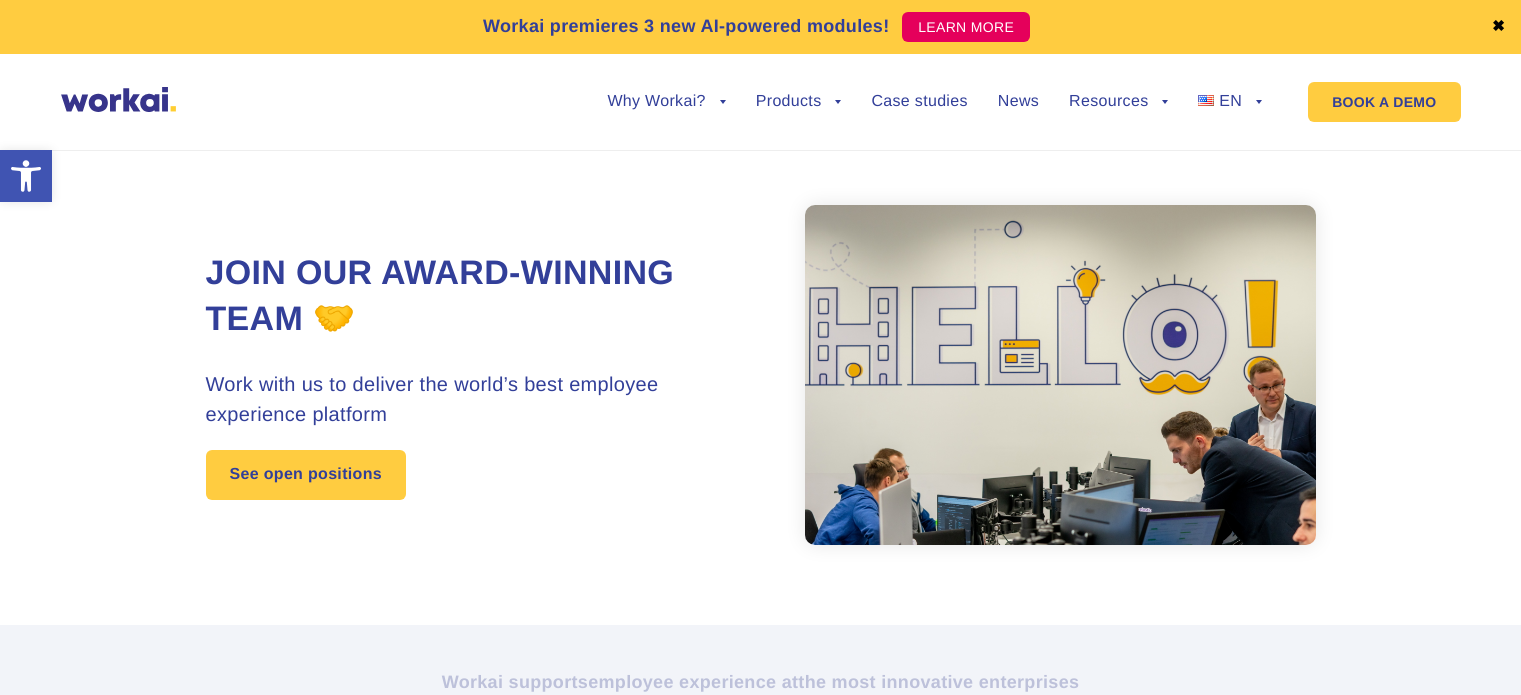 scroll, scrollTop: 0, scrollLeft: 0, axis: both 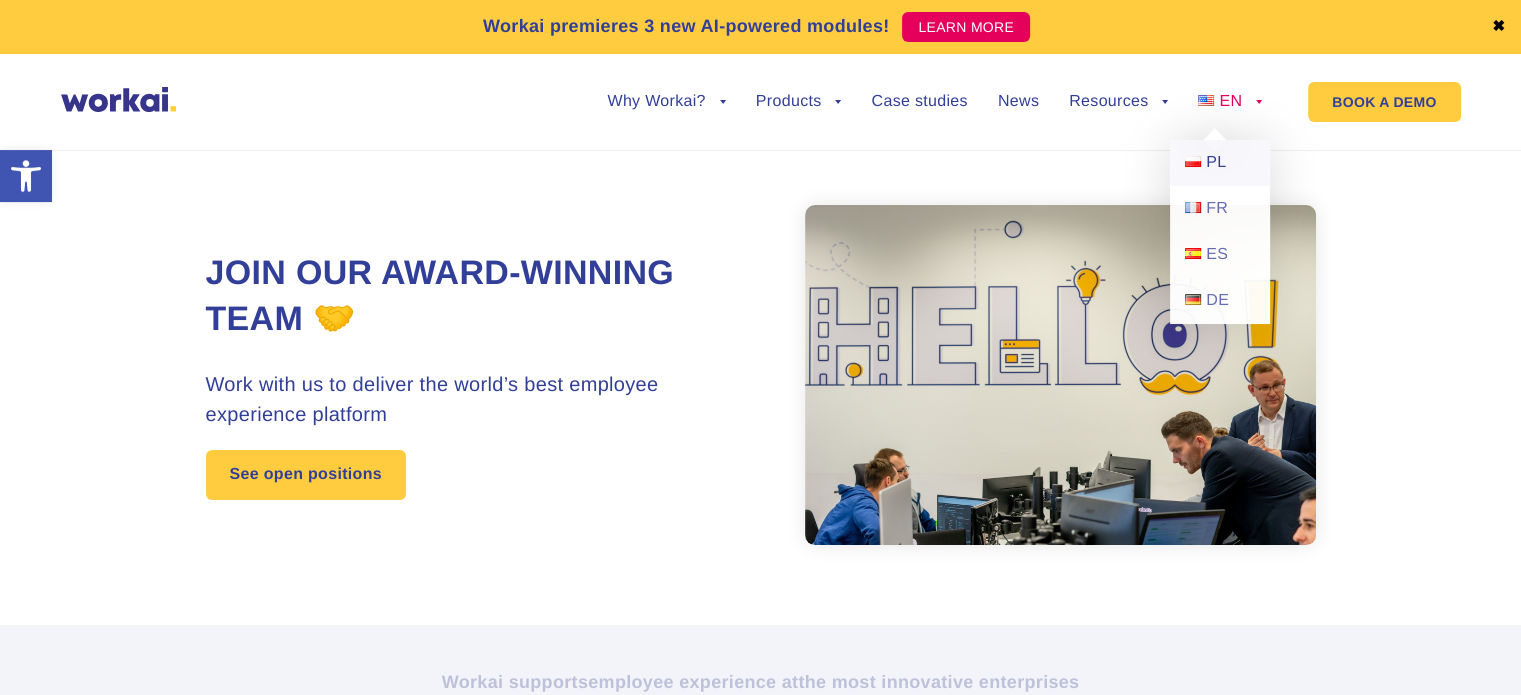 click at bounding box center (1193, 161) 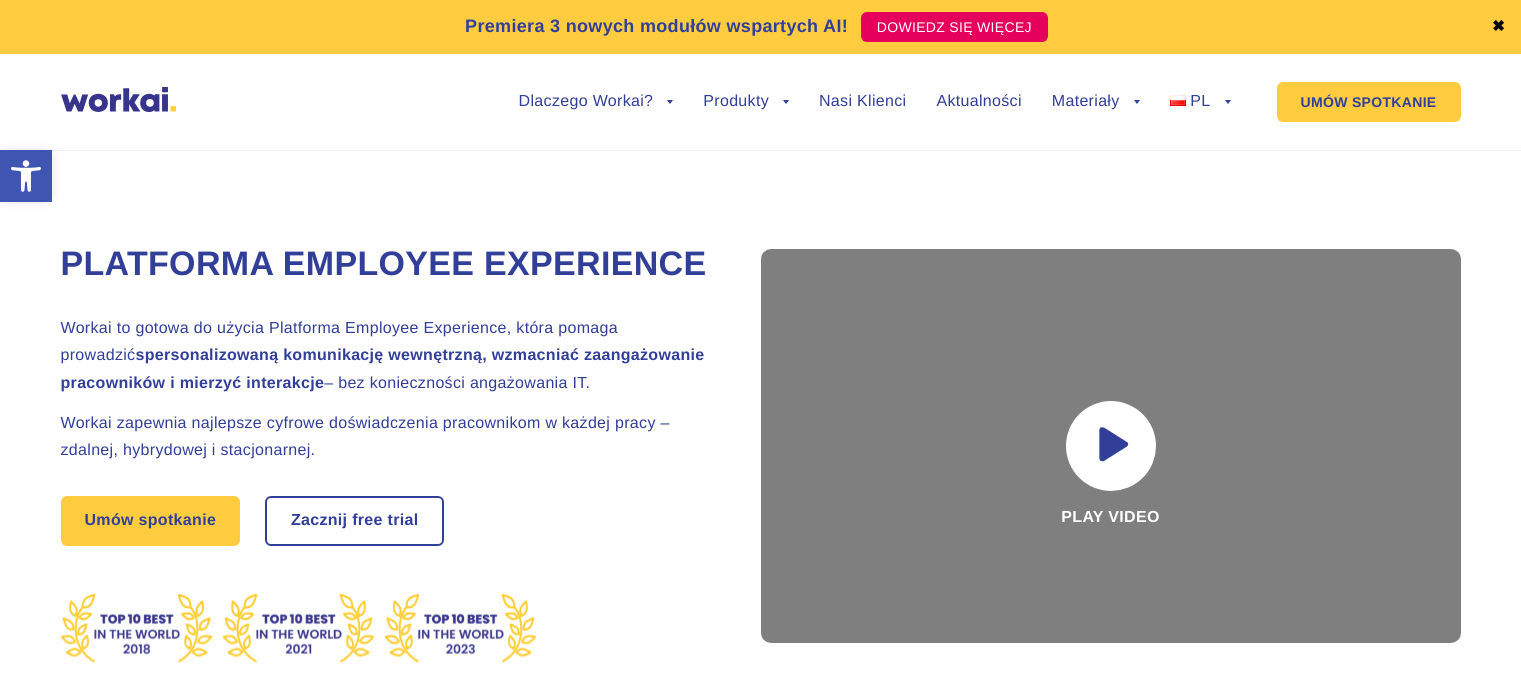 scroll, scrollTop: 0, scrollLeft: 0, axis: both 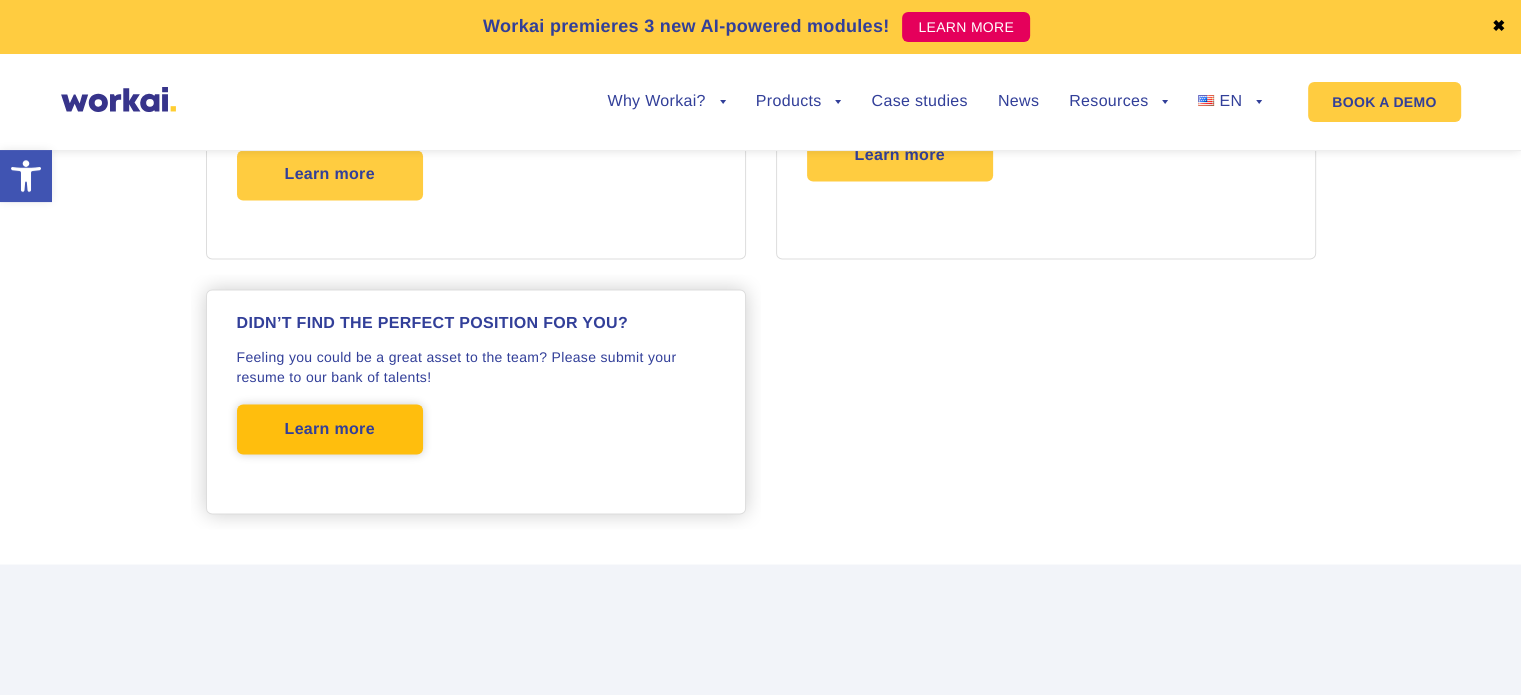 click on "Learn more" at bounding box center (330, 429) 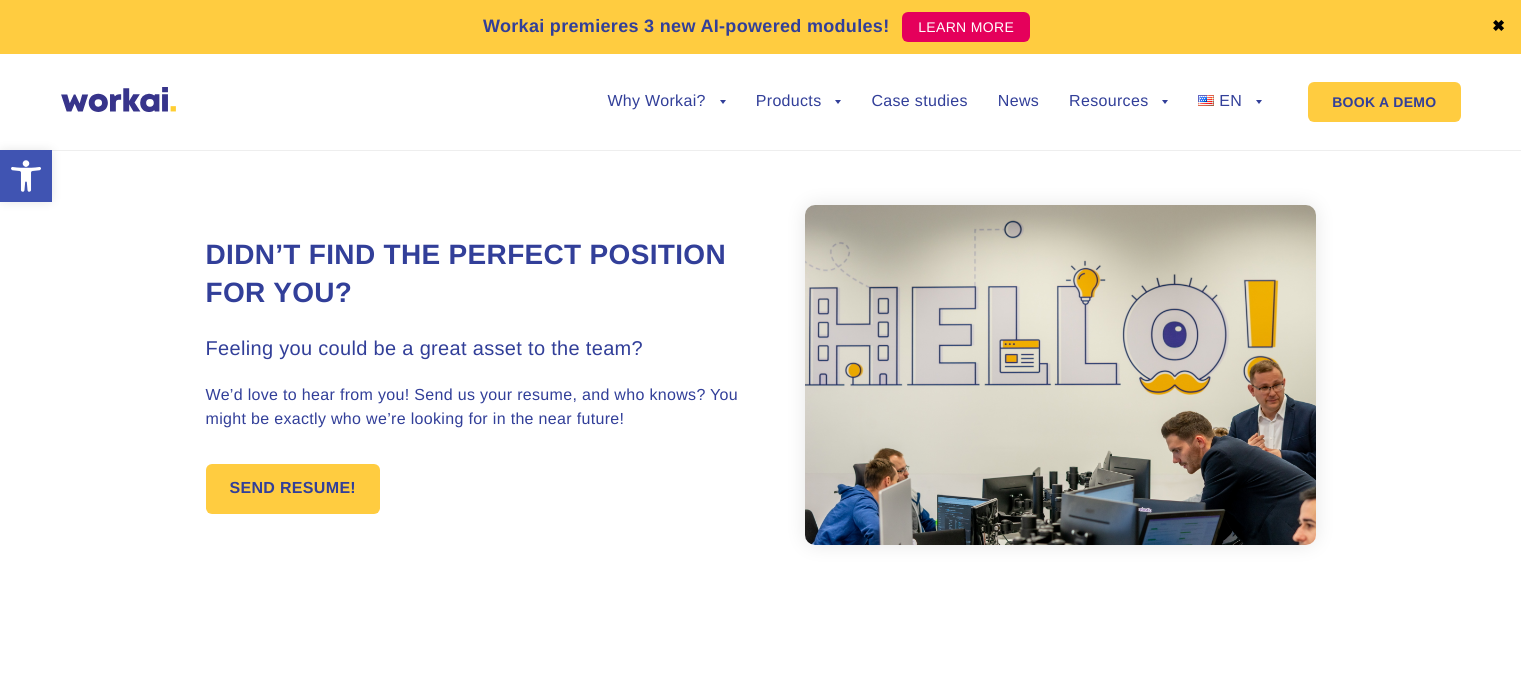 scroll, scrollTop: 0, scrollLeft: 0, axis: both 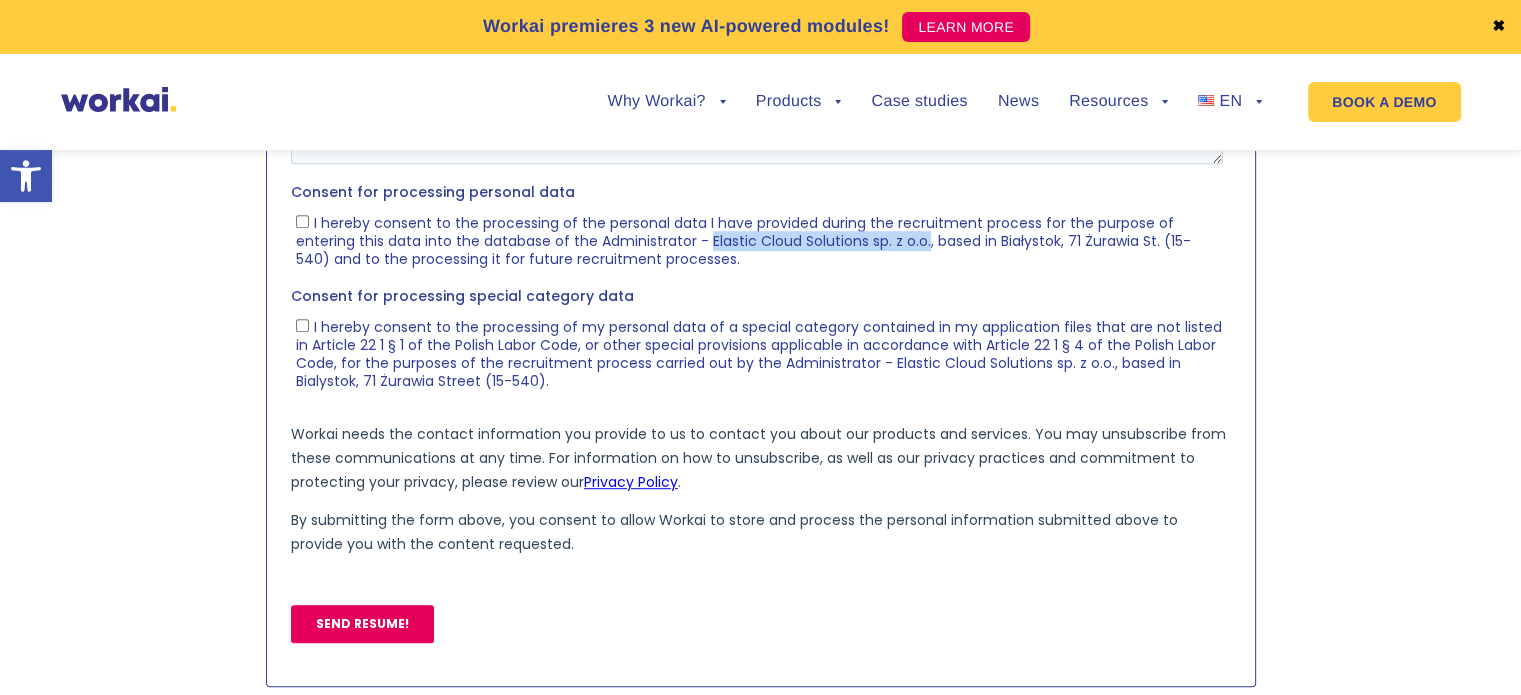 drag, startPoint x: 739, startPoint y: 241, endPoint x: 925, endPoint y: 246, distance: 186.0672 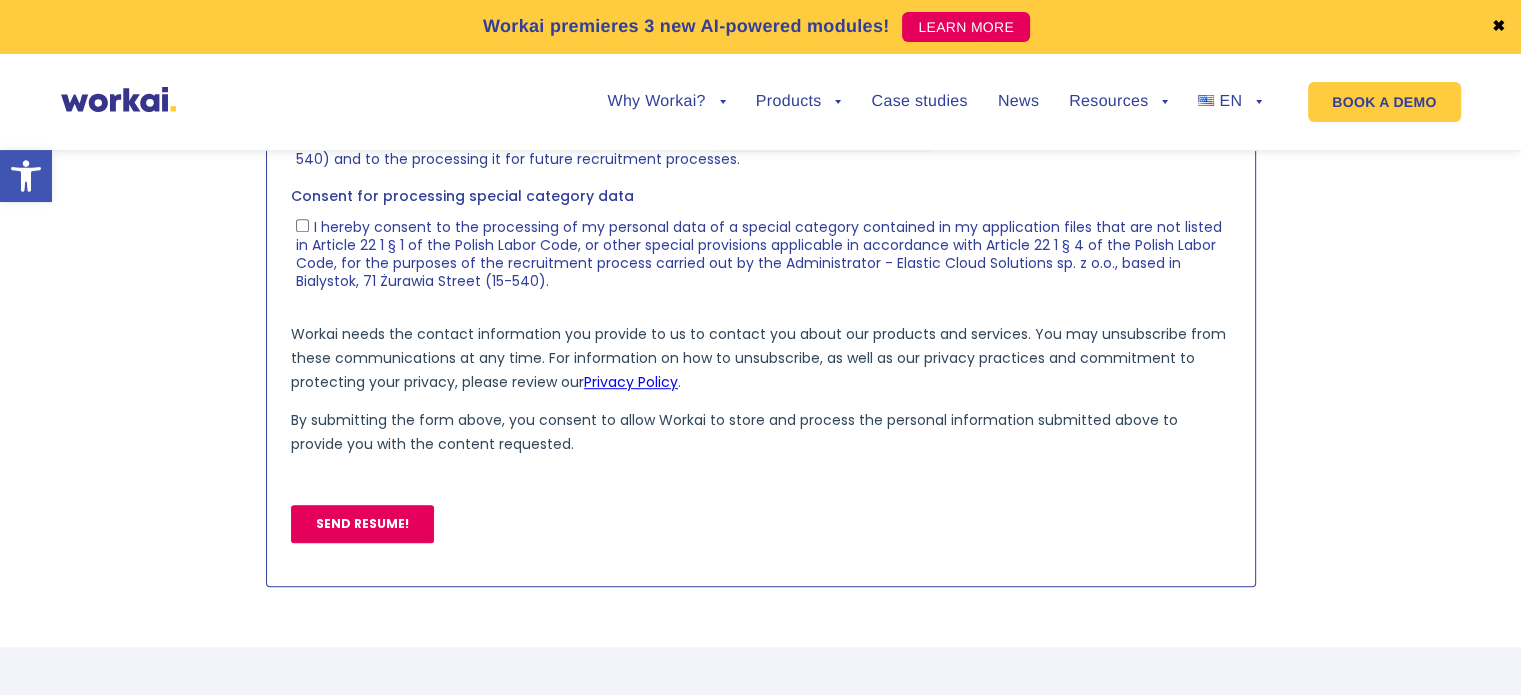 scroll, scrollTop: 1600, scrollLeft: 0, axis: vertical 